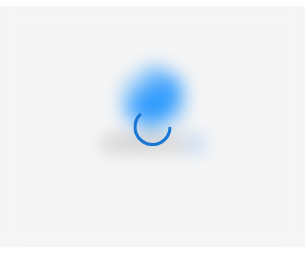 scroll, scrollTop: 0, scrollLeft: 0, axis: both 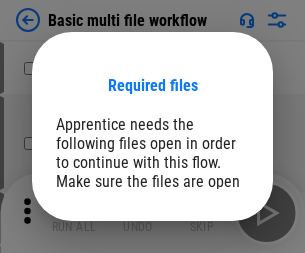 click on "Open" at bounding box center (209, 265) 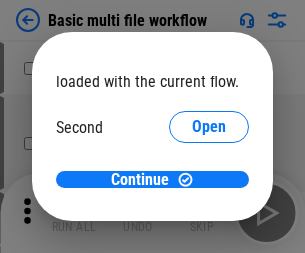 click on "Open" at bounding box center [209, 188] 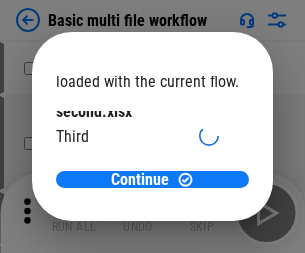 scroll, scrollTop: 57, scrollLeft: 0, axis: vertical 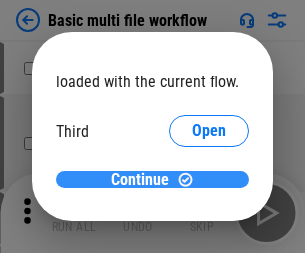 click on "Continue" at bounding box center (140, 180) 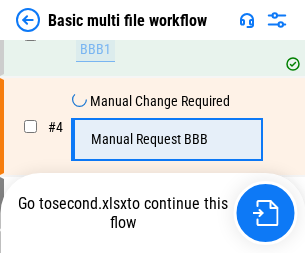 scroll, scrollTop: 343, scrollLeft: 0, axis: vertical 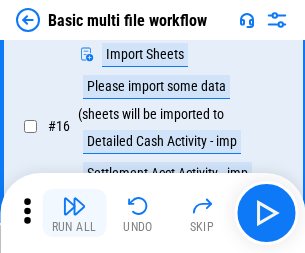 click at bounding box center (74, 206) 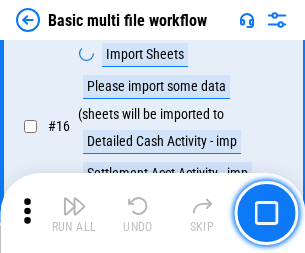 scroll, scrollTop: 1331, scrollLeft: 0, axis: vertical 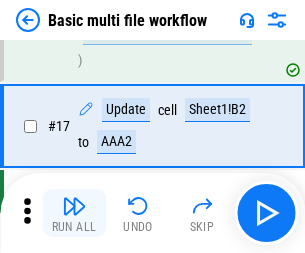 click at bounding box center (74, 206) 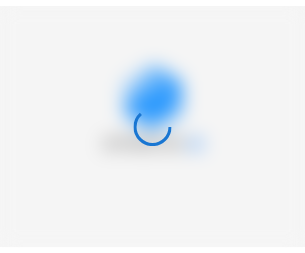 scroll, scrollTop: 0, scrollLeft: 0, axis: both 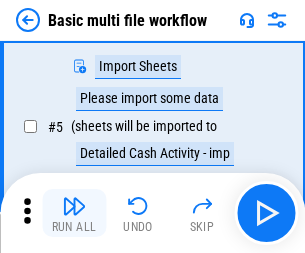 click at bounding box center [74, 206] 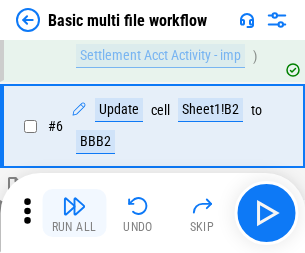 click at bounding box center [74, 206] 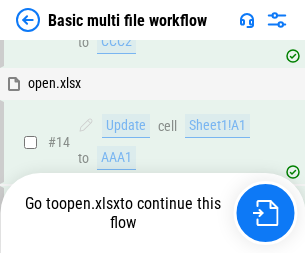 scroll, scrollTop: 1331, scrollLeft: 0, axis: vertical 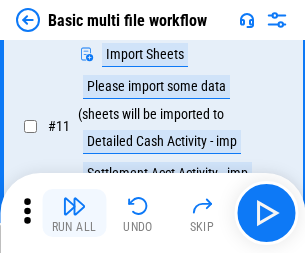 click at bounding box center [74, 206] 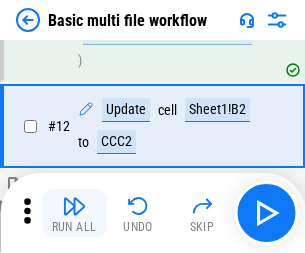 click at bounding box center [74, 206] 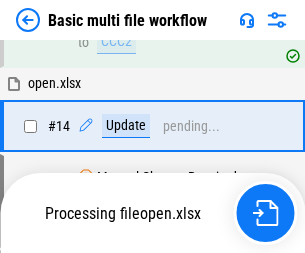 scroll, scrollTop: 1190, scrollLeft: 0, axis: vertical 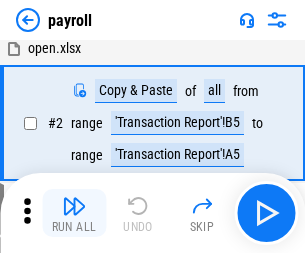 click at bounding box center [74, 206] 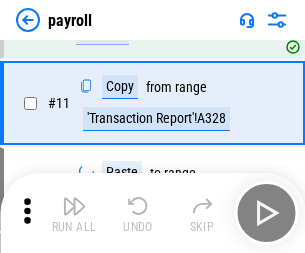 scroll, scrollTop: 247, scrollLeft: 0, axis: vertical 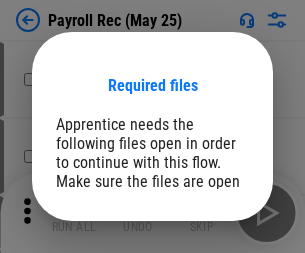 click on "Open" at bounding box center (209, 287) 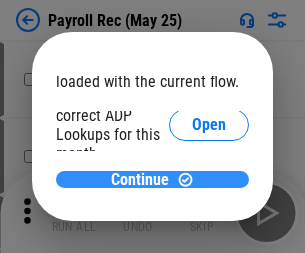 click on "Continue" at bounding box center [140, 180] 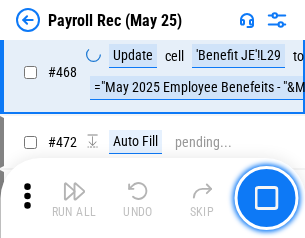 scroll, scrollTop: 10658, scrollLeft: 0, axis: vertical 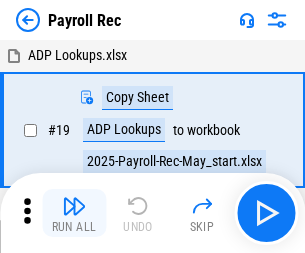 click at bounding box center (74, 206) 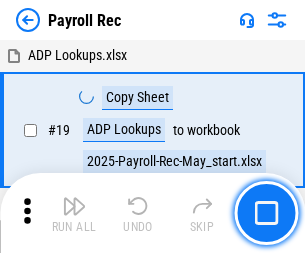 scroll, scrollTop: 122, scrollLeft: 0, axis: vertical 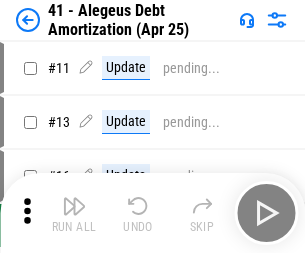 click at bounding box center (74, 206) 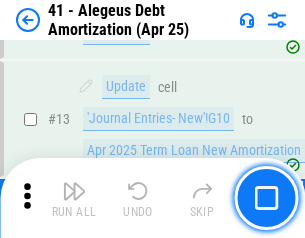 scroll, scrollTop: 247, scrollLeft: 0, axis: vertical 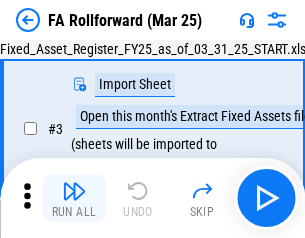 click at bounding box center (74, 191) 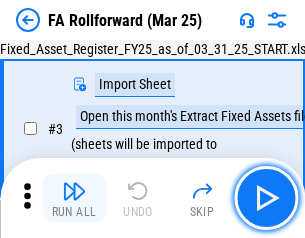 scroll, scrollTop: 184, scrollLeft: 0, axis: vertical 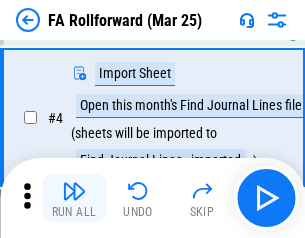 click at bounding box center [74, 191] 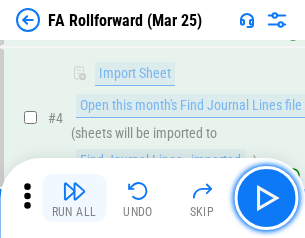 scroll, scrollTop: 313, scrollLeft: 0, axis: vertical 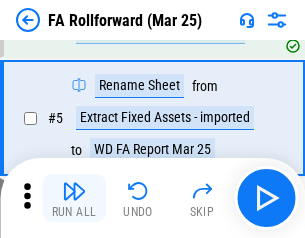 click at bounding box center [74, 191] 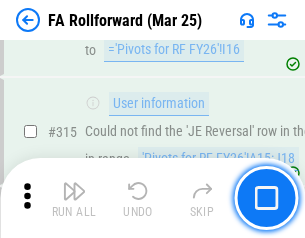 scroll, scrollTop: 9517, scrollLeft: 0, axis: vertical 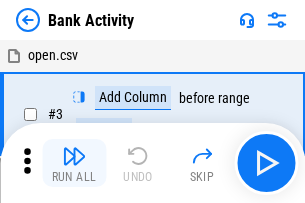 click at bounding box center [74, 156] 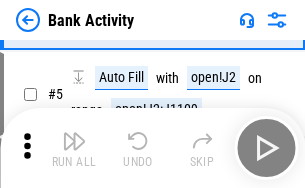 scroll, scrollTop: 106, scrollLeft: 0, axis: vertical 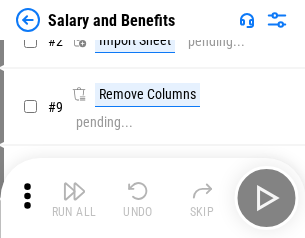 click at bounding box center (74, 191) 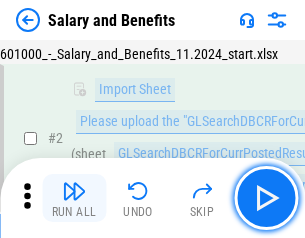 scroll, scrollTop: 145, scrollLeft: 0, axis: vertical 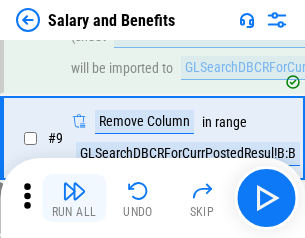 click at bounding box center (74, 191) 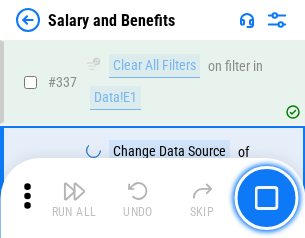 scroll, scrollTop: 9364, scrollLeft: 0, axis: vertical 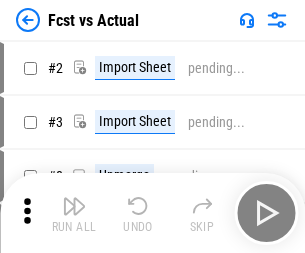 click at bounding box center [74, 206] 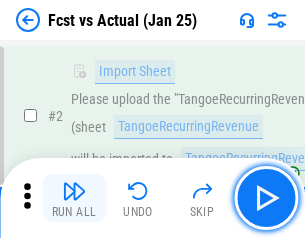 scroll, scrollTop: 187, scrollLeft: 0, axis: vertical 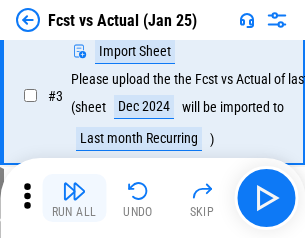 click at bounding box center (74, 191) 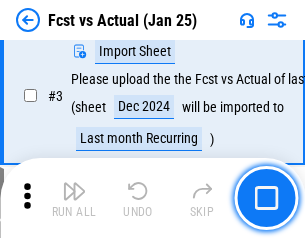 scroll, scrollTop: 300, scrollLeft: 0, axis: vertical 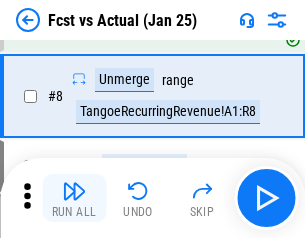 click at bounding box center (74, 191) 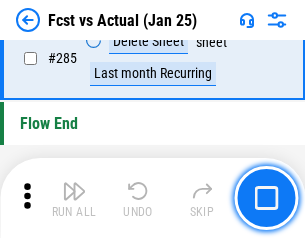 scroll, scrollTop: 9465, scrollLeft: 0, axis: vertical 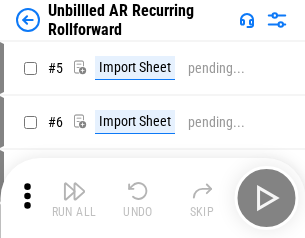 click at bounding box center (74, 191) 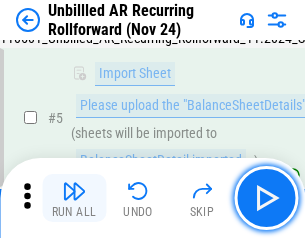 scroll, scrollTop: 188, scrollLeft: 0, axis: vertical 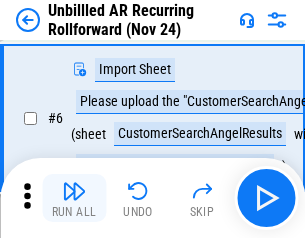 click at bounding box center [74, 191] 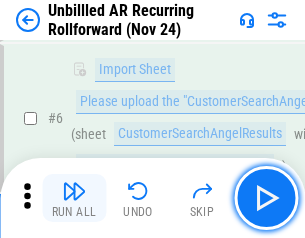 scroll, scrollTop: 322, scrollLeft: 0, axis: vertical 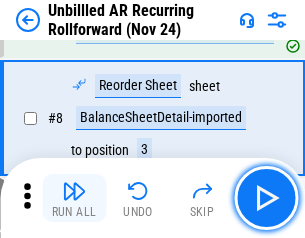 click at bounding box center [74, 191] 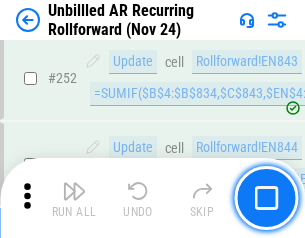 scroll, scrollTop: 6793, scrollLeft: 0, axis: vertical 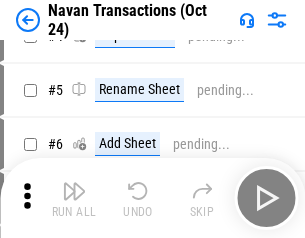 click at bounding box center (74, 191) 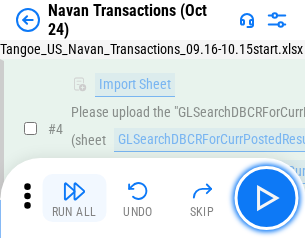 scroll, scrollTop: 172, scrollLeft: 0, axis: vertical 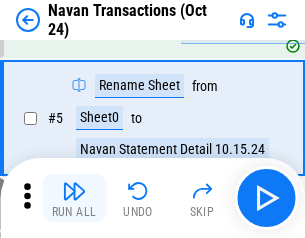 click at bounding box center [74, 191] 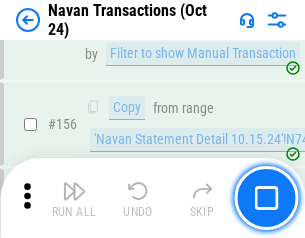 scroll, scrollTop: 6484, scrollLeft: 0, axis: vertical 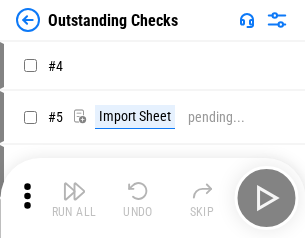 click at bounding box center [74, 191] 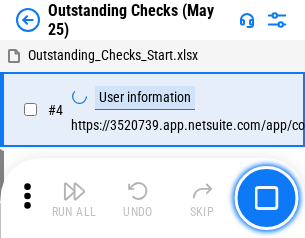 scroll, scrollTop: 209, scrollLeft: 0, axis: vertical 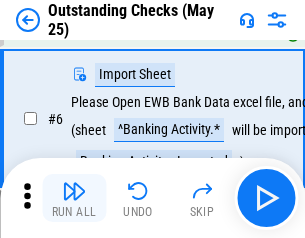 click at bounding box center [74, 191] 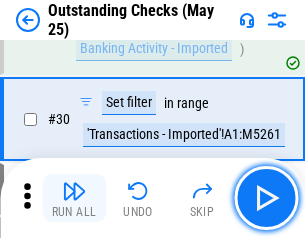 click at bounding box center (74, 191) 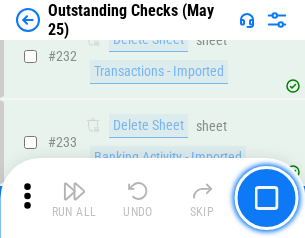 scroll, scrollTop: 6073, scrollLeft: 0, axis: vertical 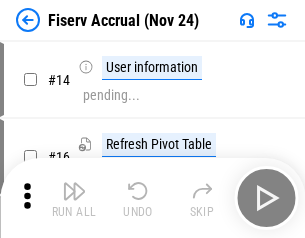 click at bounding box center [74, 191] 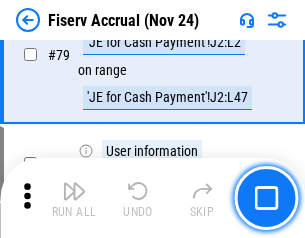 scroll, scrollTop: 2628, scrollLeft: 0, axis: vertical 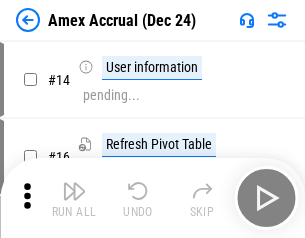 click at bounding box center [74, 191] 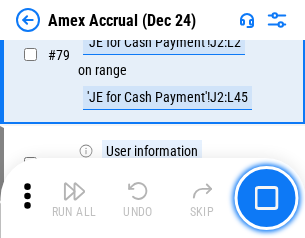 scroll, scrollTop: 2596, scrollLeft: 0, axis: vertical 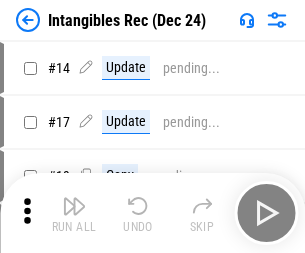 click at bounding box center [74, 206] 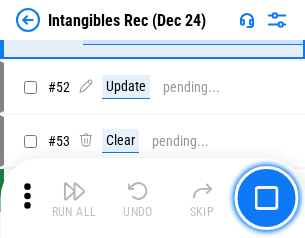 scroll, scrollTop: 779, scrollLeft: 0, axis: vertical 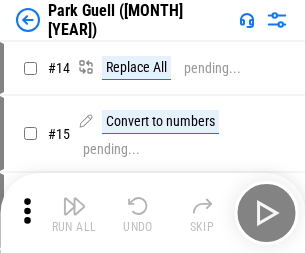 click at bounding box center (74, 206) 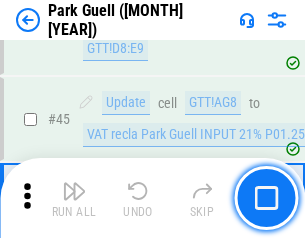 scroll, scrollTop: 2501, scrollLeft: 0, axis: vertical 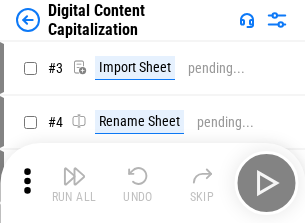 click at bounding box center (74, 176) 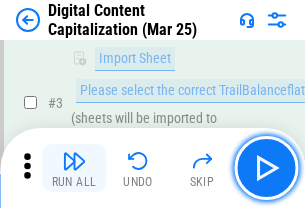 scroll, scrollTop: 187, scrollLeft: 0, axis: vertical 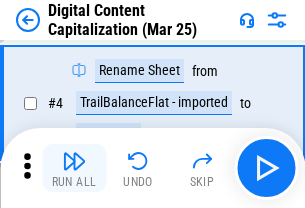click at bounding box center (74, 161) 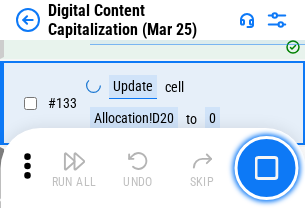 scroll, scrollTop: 2121, scrollLeft: 0, axis: vertical 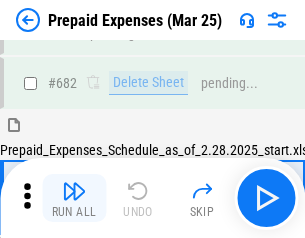 click at bounding box center (74, 191) 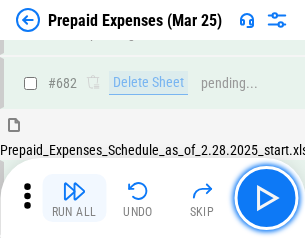 scroll, scrollTop: 5499, scrollLeft: 0, axis: vertical 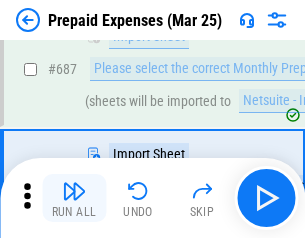 click at bounding box center (74, 191) 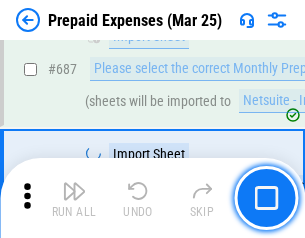 scroll, scrollTop: 5601, scrollLeft: 0, axis: vertical 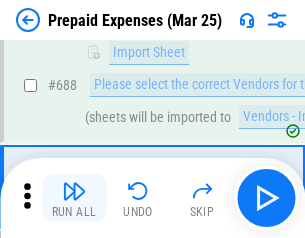 click at bounding box center [74, 191] 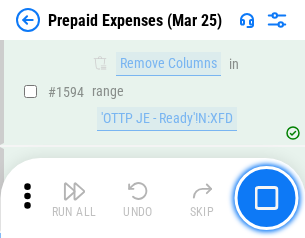 scroll, scrollTop: 19472, scrollLeft: 0, axis: vertical 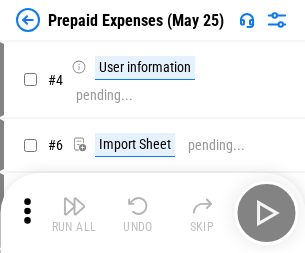 click at bounding box center (74, 206) 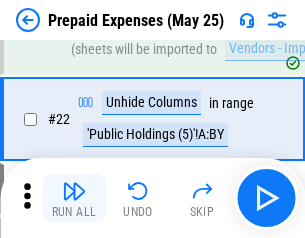 click at bounding box center (74, 191) 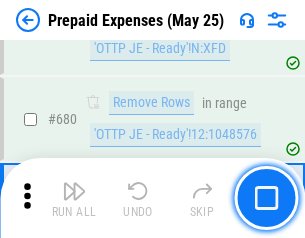 scroll, scrollTop: 6964, scrollLeft: 0, axis: vertical 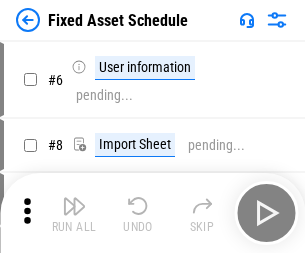 click at bounding box center (74, 206) 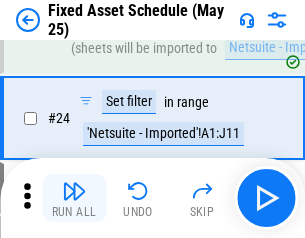click at bounding box center [74, 191] 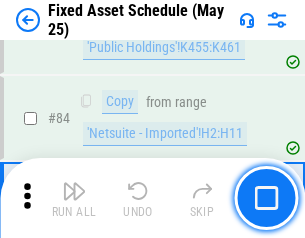 scroll, scrollTop: 2748, scrollLeft: 0, axis: vertical 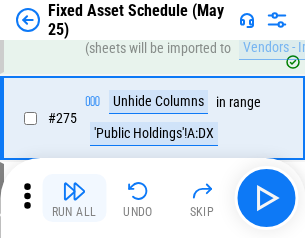 click at bounding box center (74, 191) 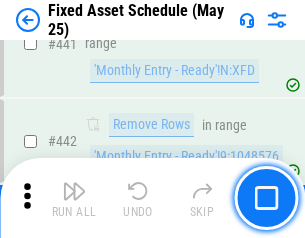 scroll, scrollTop: 8940, scrollLeft: 0, axis: vertical 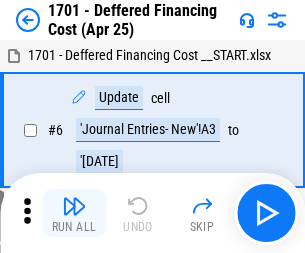 click at bounding box center [74, 206] 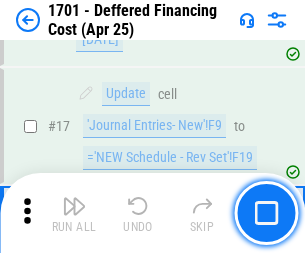 scroll, scrollTop: 240, scrollLeft: 0, axis: vertical 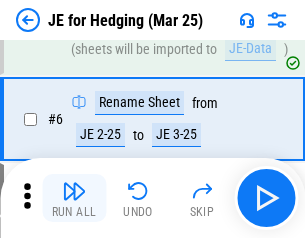 click at bounding box center [74, 191] 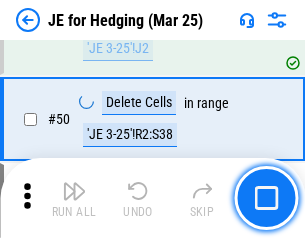 scroll, scrollTop: 1295, scrollLeft: 0, axis: vertical 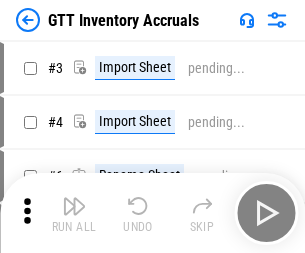click at bounding box center [74, 206] 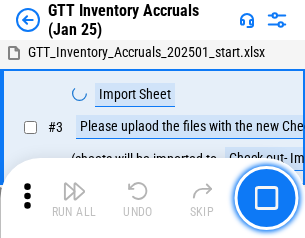 scroll, scrollTop: 129, scrollLeft: 0, axis: vertical 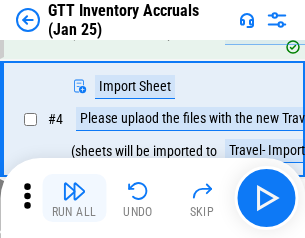 click at bounding box center [74, 191] 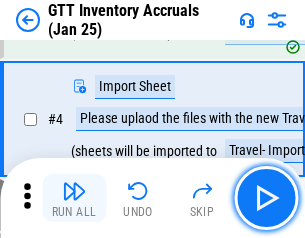 scroll, scrollTop: 231, scrollLeft: 0, axis: vertical 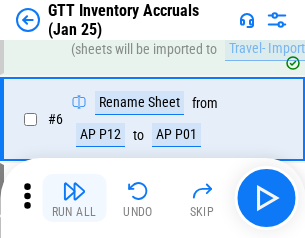 click at bounding box center (74, 191) 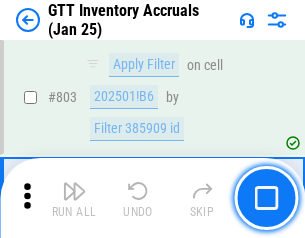 scroll, scrollTop: 15180, scrollLeft: 0, axis: vertical 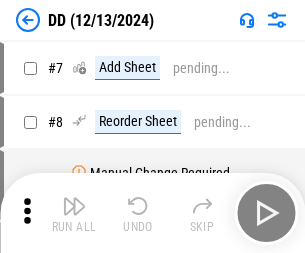 click at bounding box center [74, 206] 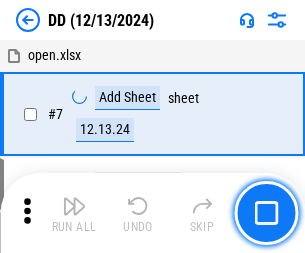 scroll, scrollTop: 193, scrollLeft: 0, axis: vertical 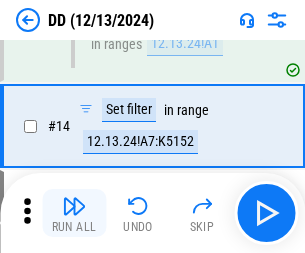 click at bounding box center (74, 206) 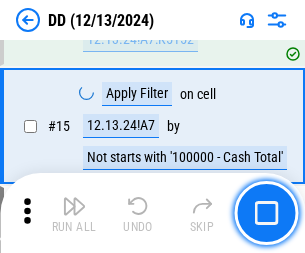 scroll, scrollTop: 514, scrollLeft: 0, axis: vertical 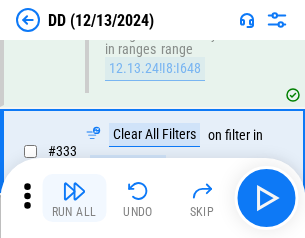 click at bounding box center [74, 191] 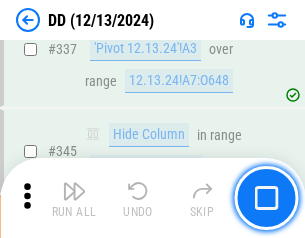 scroll, scrollTop: 9572, scrollLeft: 0, axis: vertical 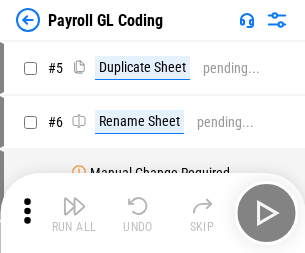 click at bounding box center (74, 206) 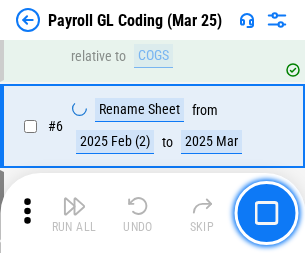 scroll, scrollTop: 240, scrollLeft: 0, axis: vertical 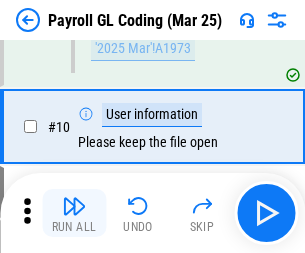 click at bounding box center (74, 206) 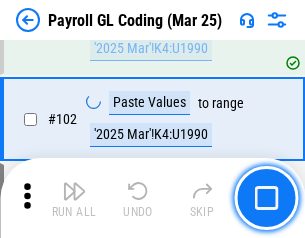 scroll, scrollTop: 4692, scrollLeft: 0, axis: vertical 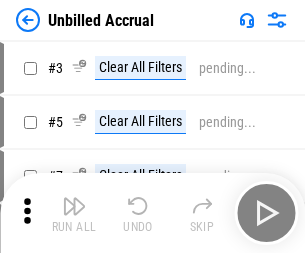 click at bounding box center [74, 206] 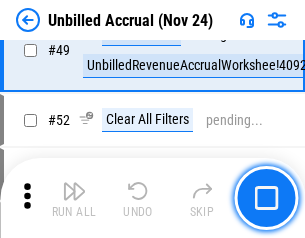 scroll, scrollTop: 1814, scrollLeft: 0, axis: vertical 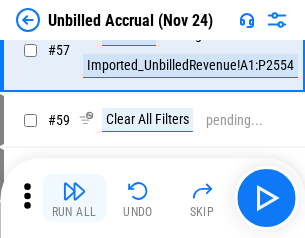 click at bounding box center (74, 191) 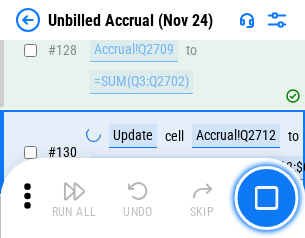 scroll, scrollTop: 5957, scrollLeft: 0, axis: vertical 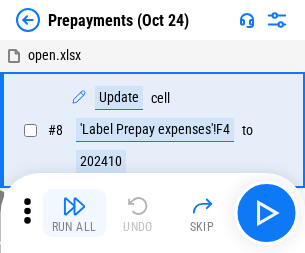 click at bounding box center (74, 206) 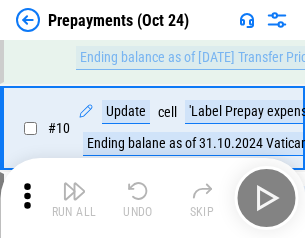 scroll, scrollTop: 125, scrollLeft: 0, axis: vertical 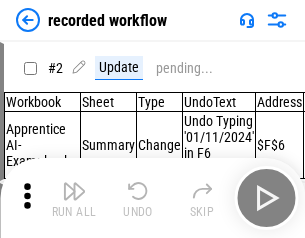 click at bounding box center (74, 191) 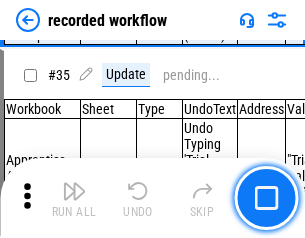 scroll, scrollTop: 6251, scrollLeft: 0, axis: vertical 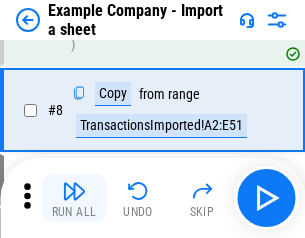 click at bounding box center (74, 191) 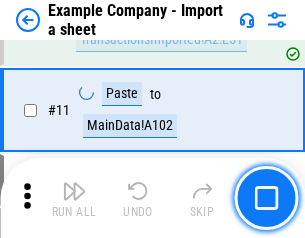 scroll, scrollTop: 442, scrollLeft: 0, axis: vertical 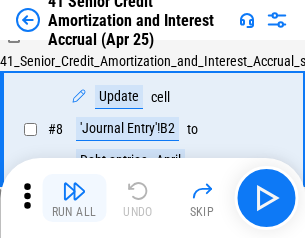 click at bounding box center (74, 191) 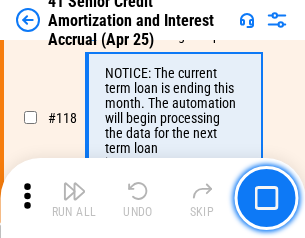 scroll, scrollTop: 1887, scrollLeft: 0, axis: vertical 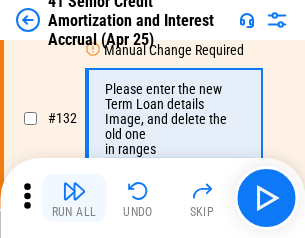 click at bounding box center [74, 191] 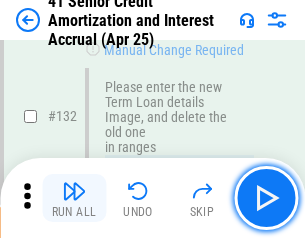 scroll, scrollTop: 2090, scrollLeft: 0, axis: vertical 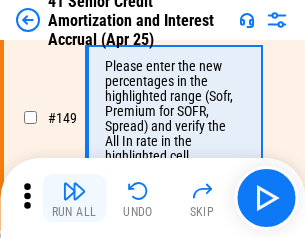 click at bounding box center [74, 191] 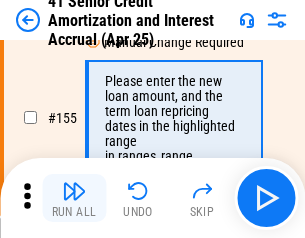 click at bounding box center [74, 191] 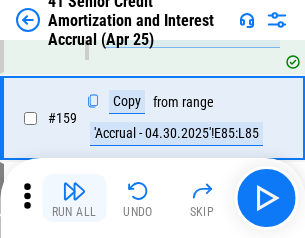 click at bounding box center (74, 191) 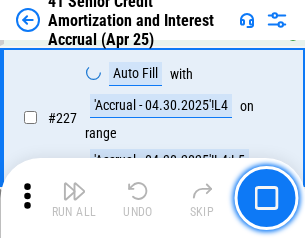 scroll, scrollTop: 4479, scrollLeft: 0, axis: vertical 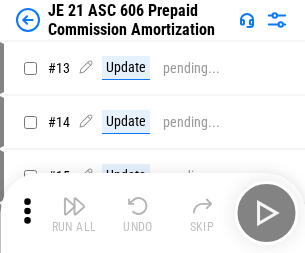 click at bounding box center [74, 206] 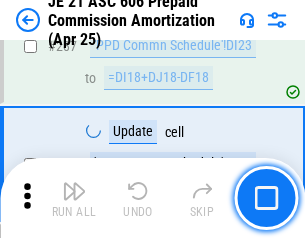 scroll, scrollTop: 3680, scrollLeft: 0, axis: vertical 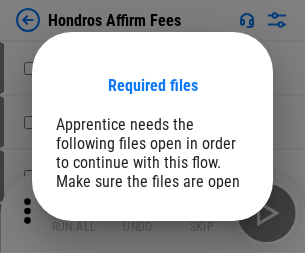 click on "Open" at bounding box center [209, 268] 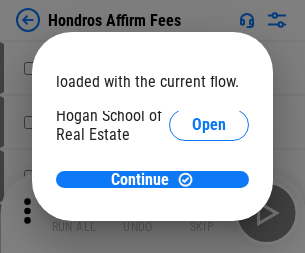 click on "Open" at bounding box center [209, 221] 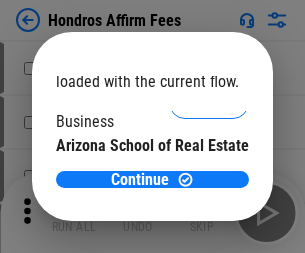click on "Open" at bounding box center [209, 195] 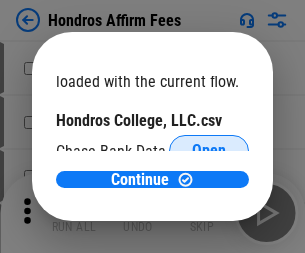 click on "Open" at bounding box center [209, 151] 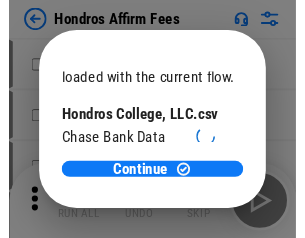scroll, scrollTop: 314, scrollLeft: 0, axis: vertical 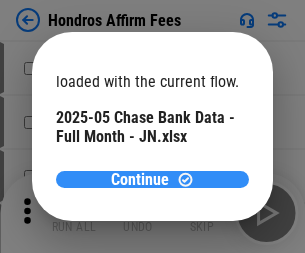 click on "Continue" at bounding box center (140, 180) 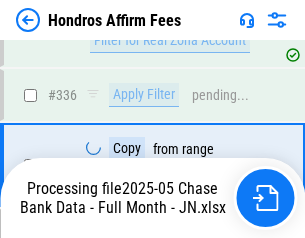 scroll, scrollTop: 4327, scrollLeft: 0, axis: vertical 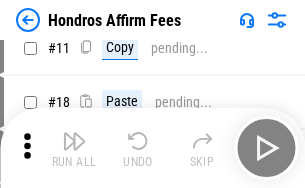 click at bounding box center (74, 141) 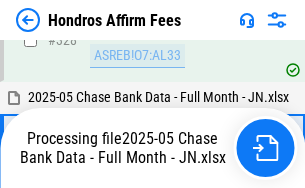 scroll, scrollTop: 4352, scrollLeft: 0, axis: vertical 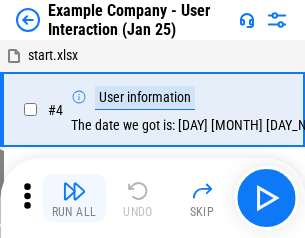 click at bounding box center [74, 191] 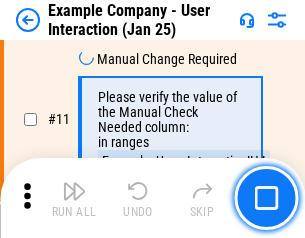 scroll, scrollTop: 433, scrollLeft: 0, axis: vertical 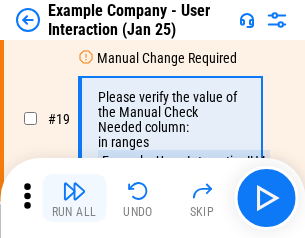 click at bounding box center (74, 191) 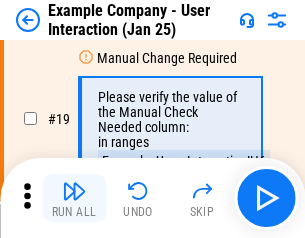 click at bounding box center (74, 191) 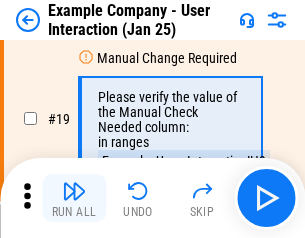 click at bounding box center (74, 191) 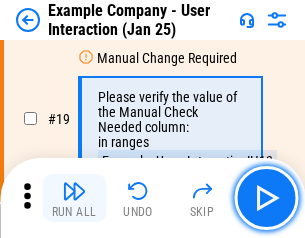 click at bounding box center (74, 191) 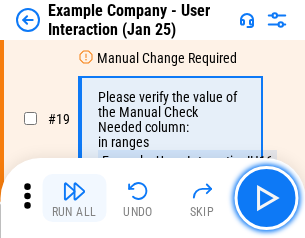 click at bounding box center [74, 191] 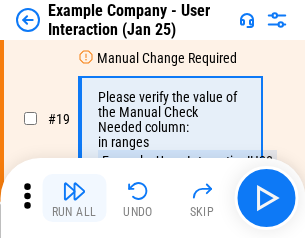click at bounding box center (74, 191) 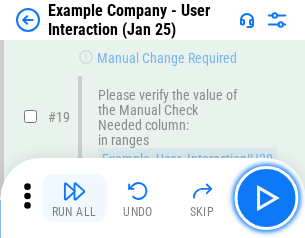 scroll, scrollTop: 552, scrollLeft: 0, axis: vertical 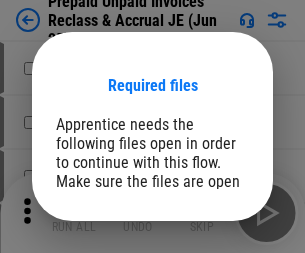 click on "Open" at bounding box center (209, 278) 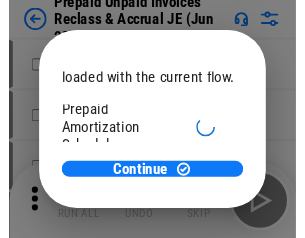 scroll, scrollTop: 119, scrollLeft: 0, axis: vertical 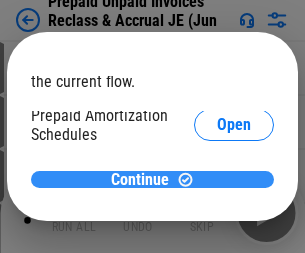 click on "Continue" at bounding box center (140, 180) 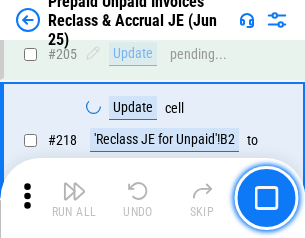 scroll, scrollTop: 2592, scrollLeft: 0, axis: vertical 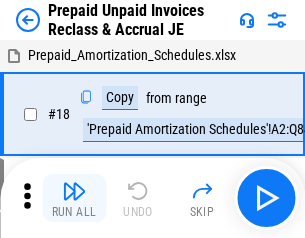 click at bounding box center [74, 191] 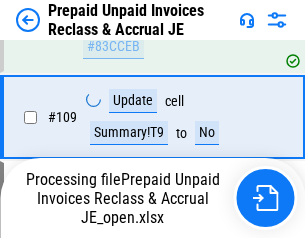 scroll, scrollTop: 2592, scrollLeft: 0, axis: vertical 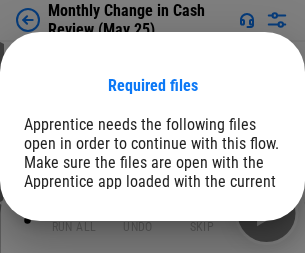 click on "Open" at bounding box center [241, 246] 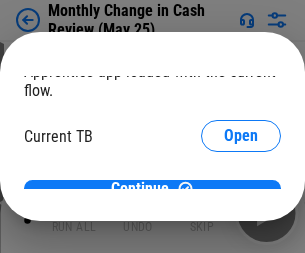 click on "Open" at bounding box center (241, 197) 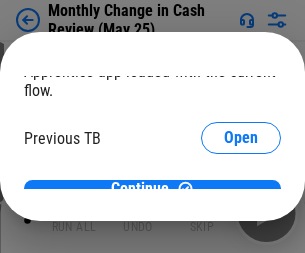 scroll, scrollTop: 65, scrollLeft: 0, axis: vertical 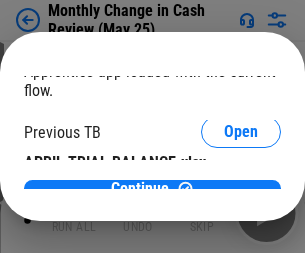click on "Open" at bounding box center [326, 193] 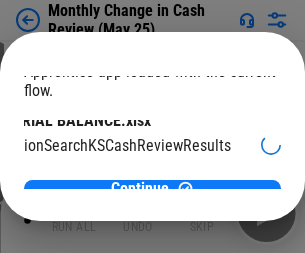 scroll, scrollTop: 126, scrollLeft: 80, axis: both 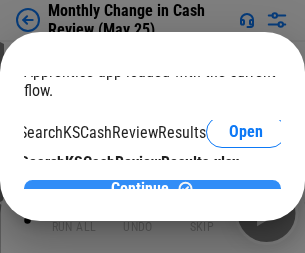 click on "Continue" at bounding box center [140, 189] 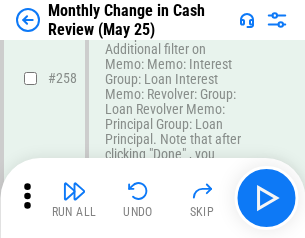 scroll, scrollTop: 5422, scrollLeft: 0, axis: vertical 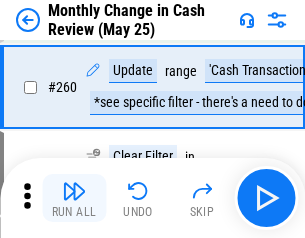 click at bounding box center (74, 191) 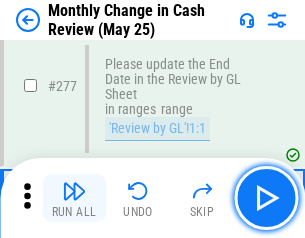 scroll, scrollTop: 6104, scrollLeft: 0, axis: vertical 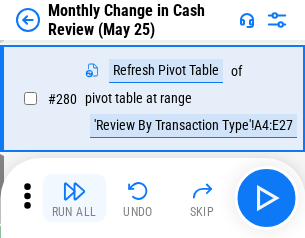 click at bounding box center [74, 191] 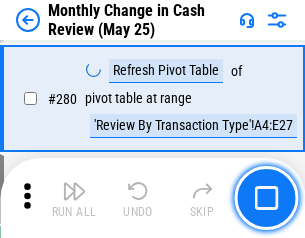 scroll, scrollTop: 6254, scrollLeft: 0, axis: vertical 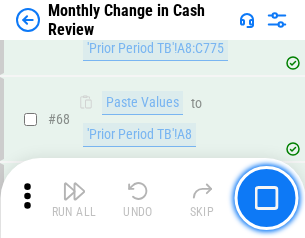 click at bounding box center (74, 191) 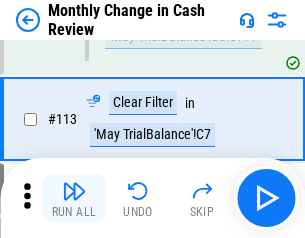 click at bounding box center [74, 191] 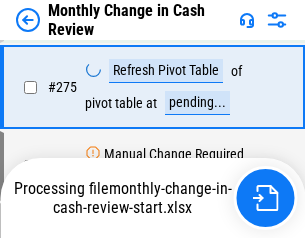 scroll, scrollTop: 6081, scrollLeft: 0, axis: vertical 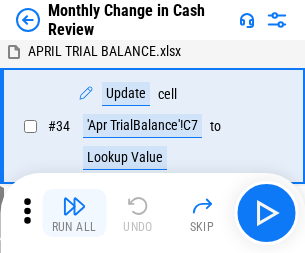 click at bounding box center [74, 206] 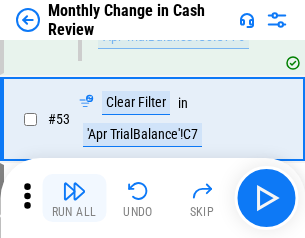 click at bounding box center (74, 191) 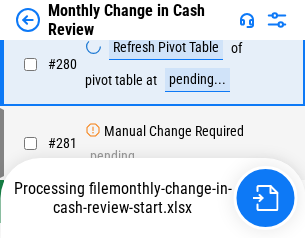 scroll, scrollTop: 6208, scrollLeft: 0, axis: vertical 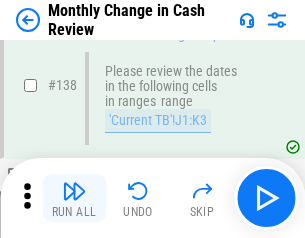 click at bounding box center (74, 191) 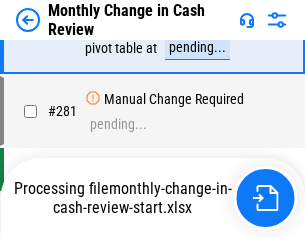 scroll, scrollTop: 6208, scrollLeft: 0, axis: vertical 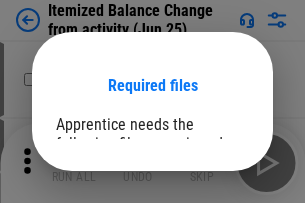 click on "Open" at bounding box center (209, 278) 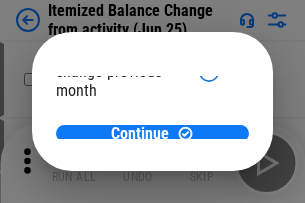 scroll, scrollTop: 146, scrollLeft: 0, axis: vertical 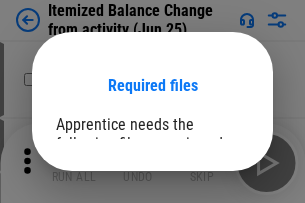 click on "Open" at bounding box center (209, 278) 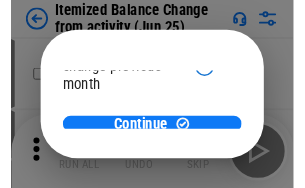 scroll, scrollTop: 146, scrollLeft: 0, axis: vertical 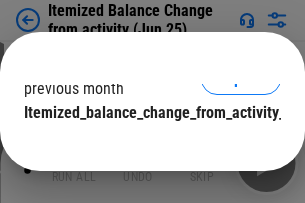 click on "Continue" at bounding box center (140, 153) 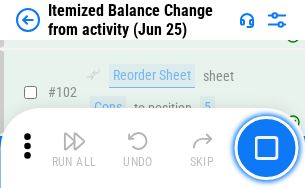 scroll, scrollTop: 3345, scrollLeft: 0, axis: vertical 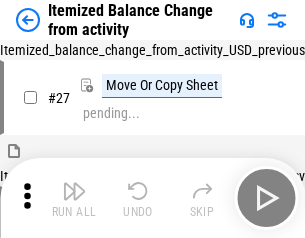 click at bounding box center [74, 191] 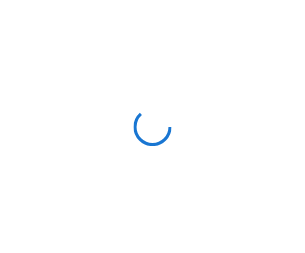 scroll, scrollTop: 0, scrollLeft: 0, axis: both 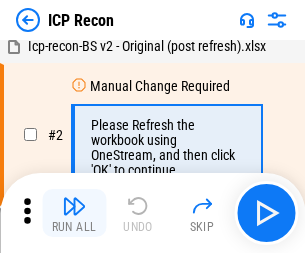 click at bounding box center (74, 206) 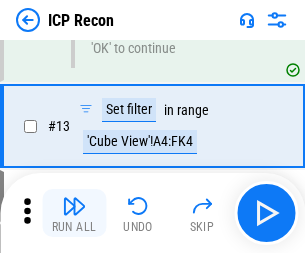 click at bounding box center (74, 206) 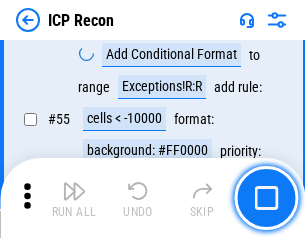 scroll, scrollTop: 1743, scrollLeft: 0, axis: vertical 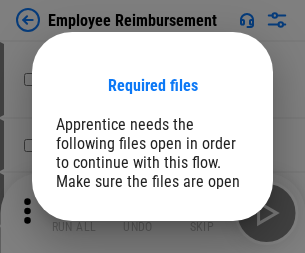 click on "Open" at bounding box center [209, 268] 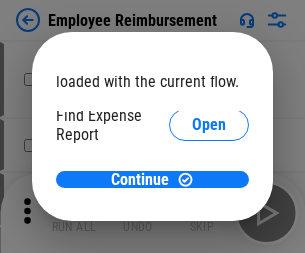 click on "Open" at bounding box center (209, 240) 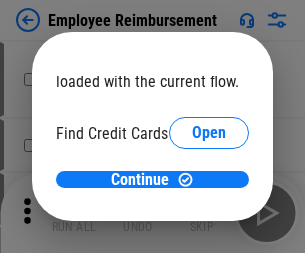 scroll, scrollTop: 119, scrollLeft: 0, axis: vertical 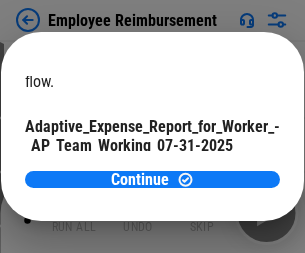 click on "Open" at bounding box center (240, 195) 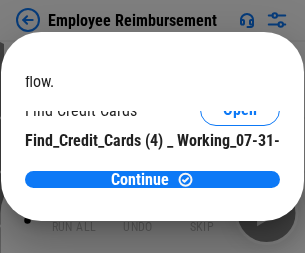 scroll, scrollTop: 208, scrollLeft: 0, axis: vertical 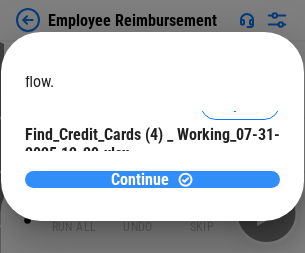 click on "Continue" at bounding box center [140, 180] 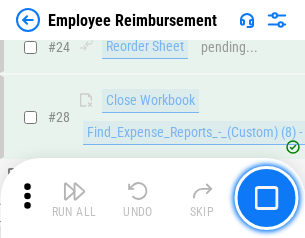 scroll, scrollTop: 935, scrollLeft: 0, axis: vertical 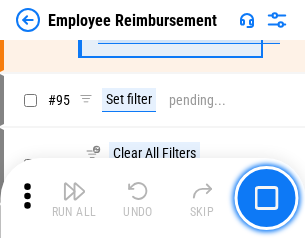 click at bounding box center (74, 191) 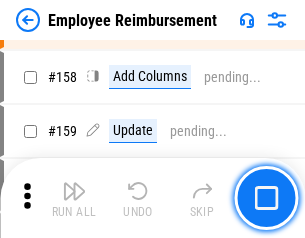 click at bounding box center [74, 191] 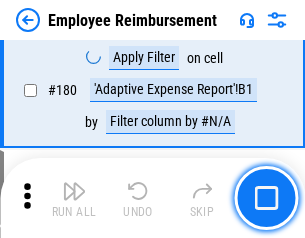 scroll, scrollTop: 5083, scrollLeft: 0, axis: vertical 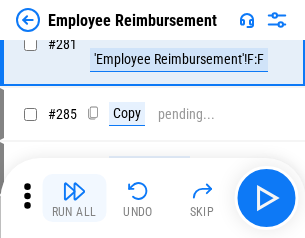 click at bounding box center [74, 191] 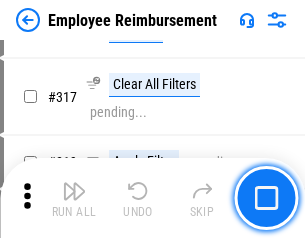 click at bounding box center [74, 191] 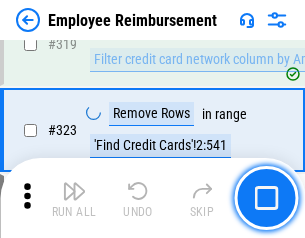 scroll, scrollTop: 10279, scrollLeft: 0, axis: vertical 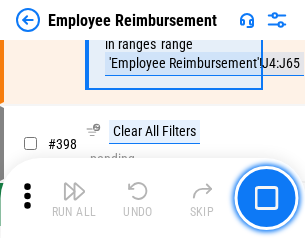 click at bounding box center [74, 191] 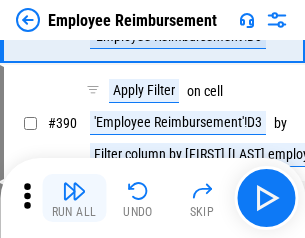 click at bounding box center [74, 191] 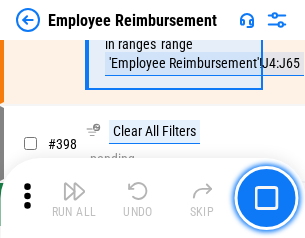 click at bounding box center (74, 191) 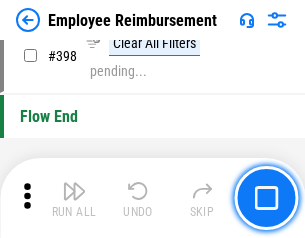 click at bounding box center [74, 191] 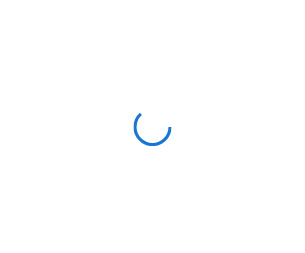 scroll, scrollTop: 0, scrollLeft: 0, axis: both 